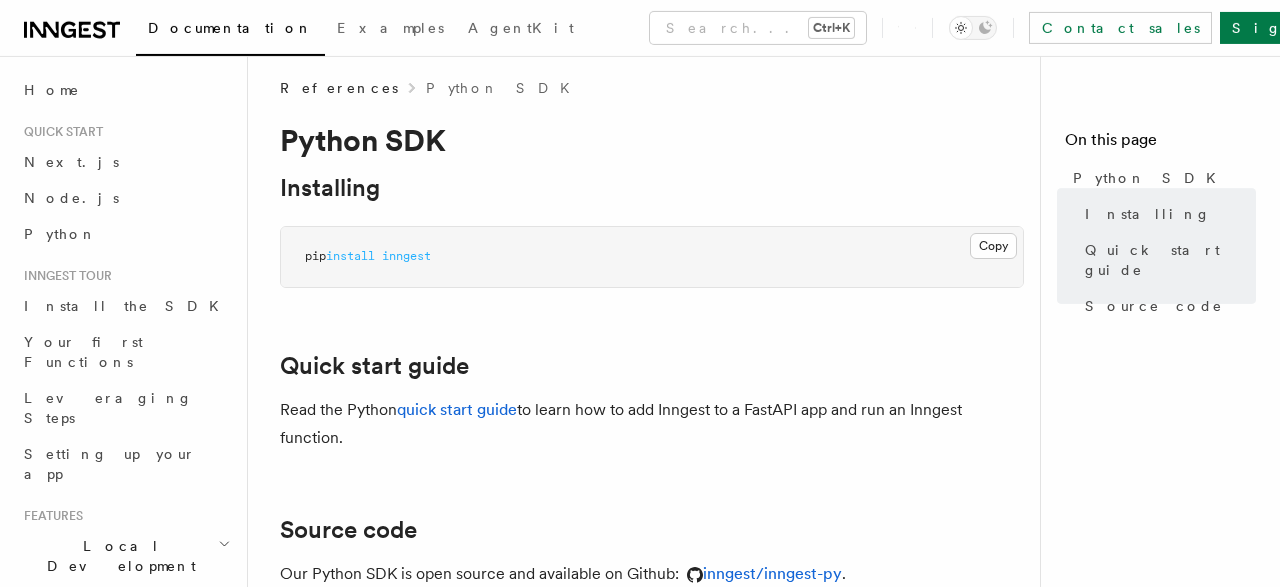 scroll, scrollTop: 0, scrollLeft: 0, axis: both 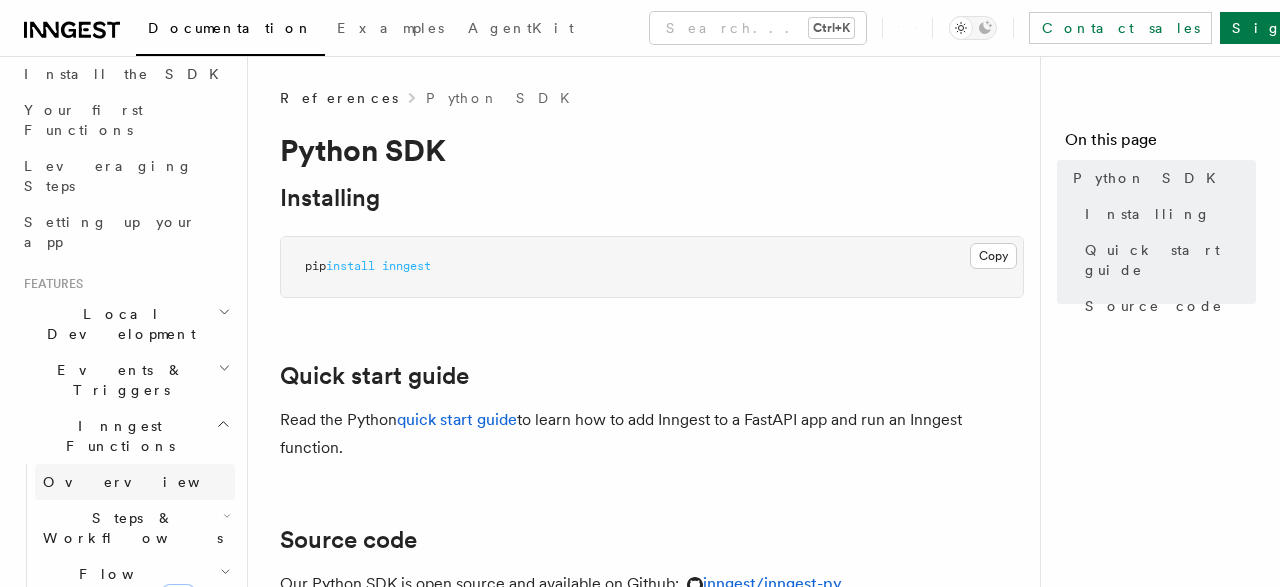click on "Overview" at bounding box center (135, 482) 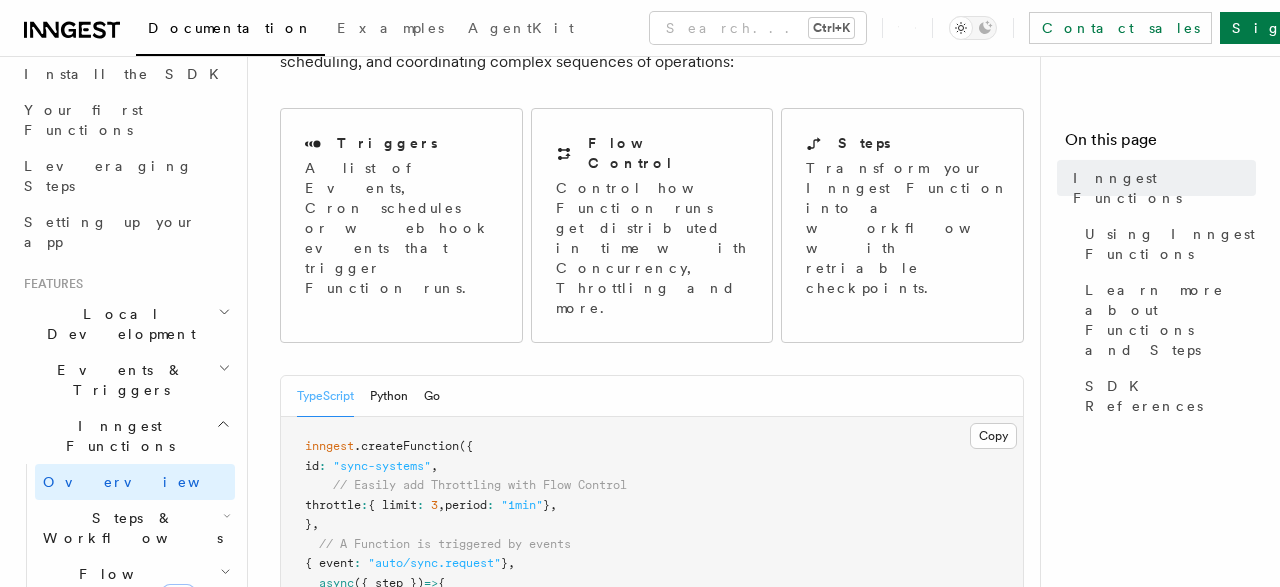scroll, scrollTop: 208, scrollLeft: 0, axis: vertical 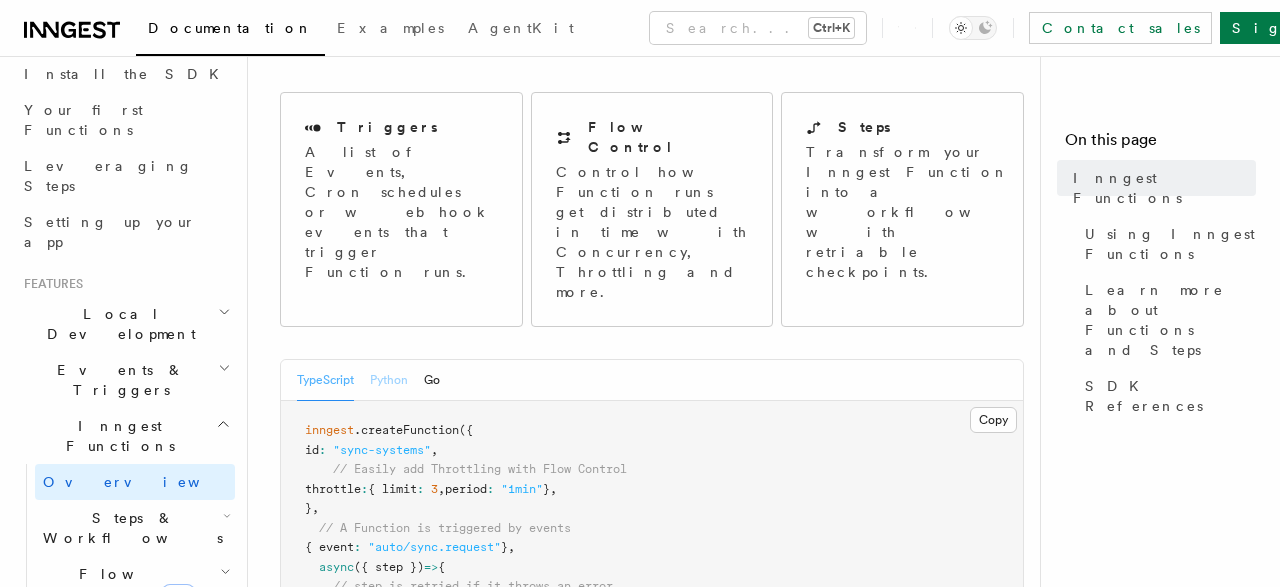 click on "Python" at bounding box center (389, 380) 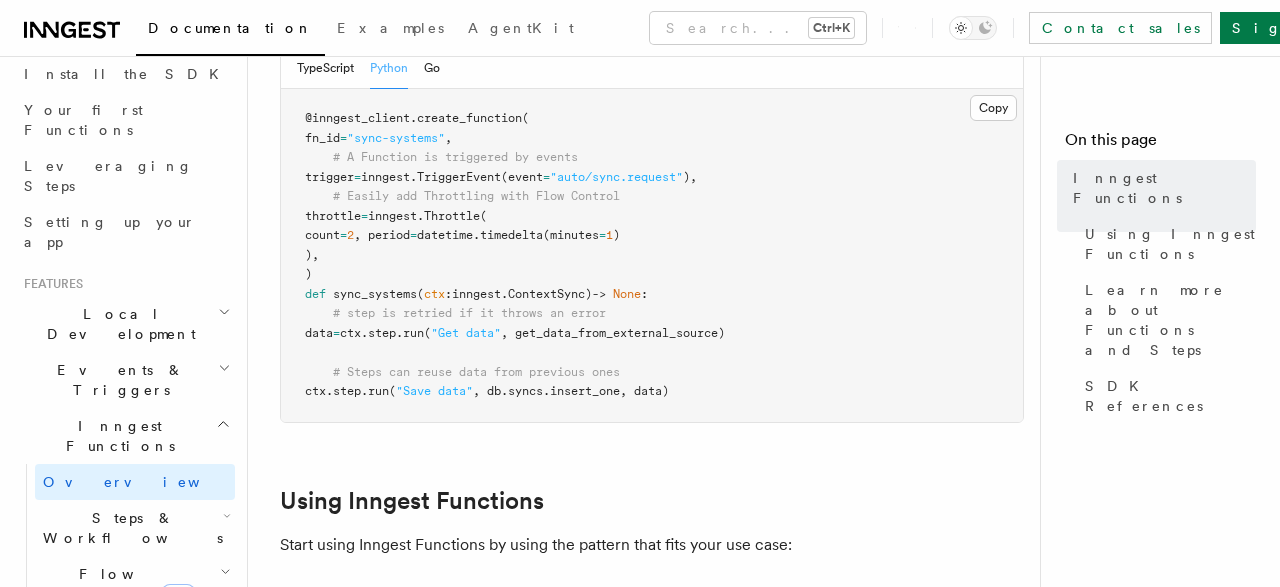 scroll, scrollTop: 936, scrollLeft: 0, axis: vertical 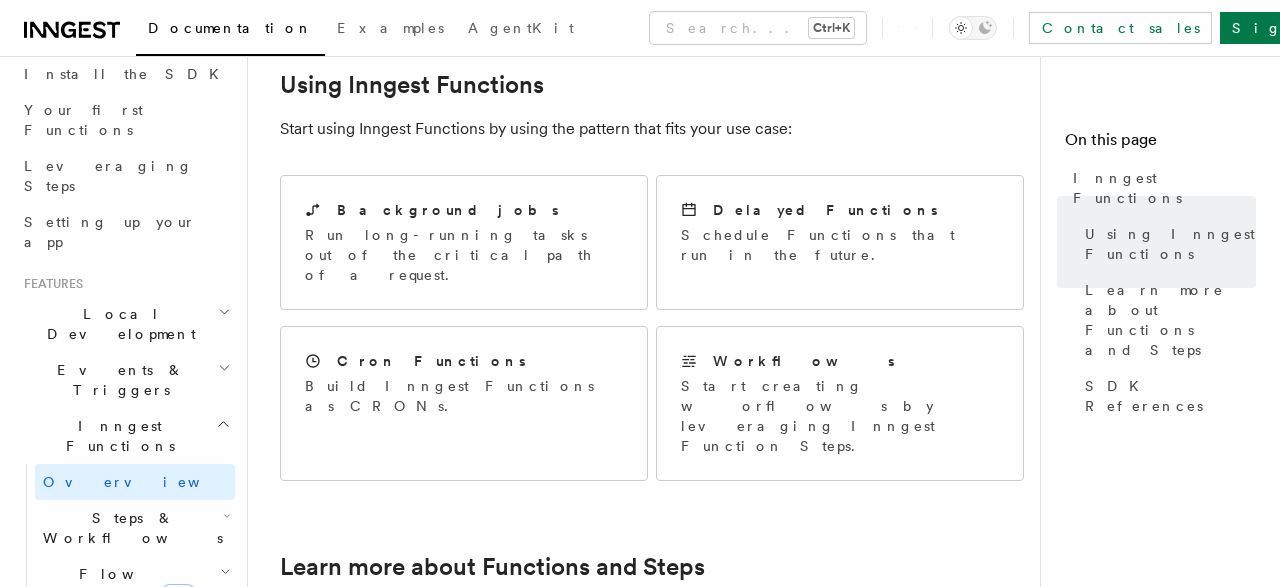 click on "Steps & Workflows" at bounding box center (129, 528) 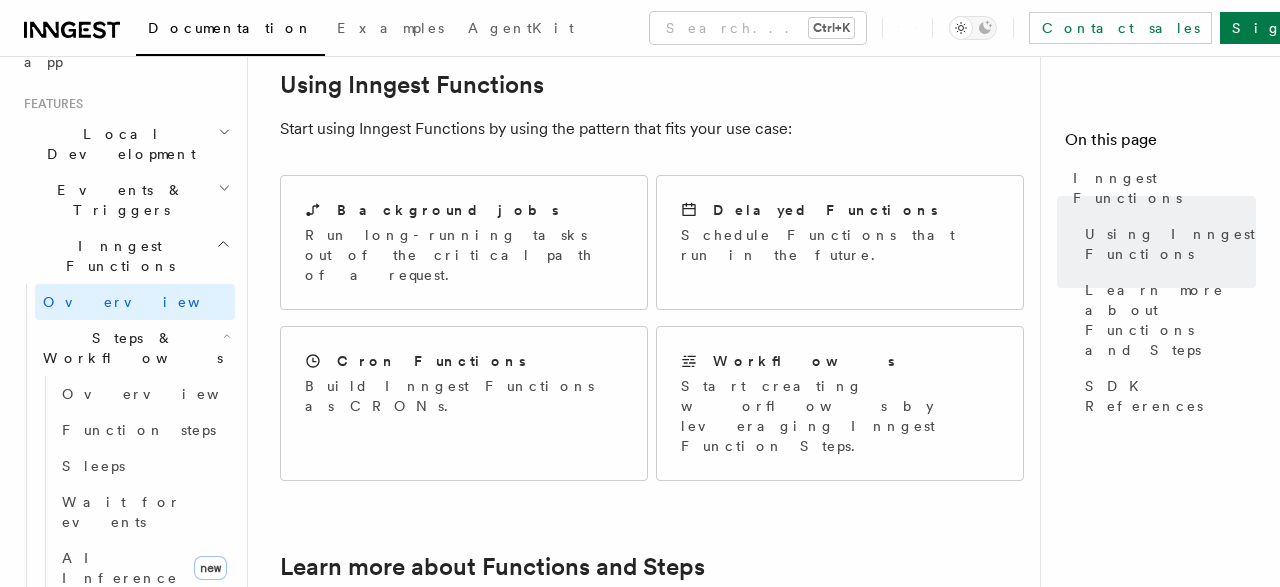 scroll, scrollTop: 464, scrollLeft: 0, axis: vertical 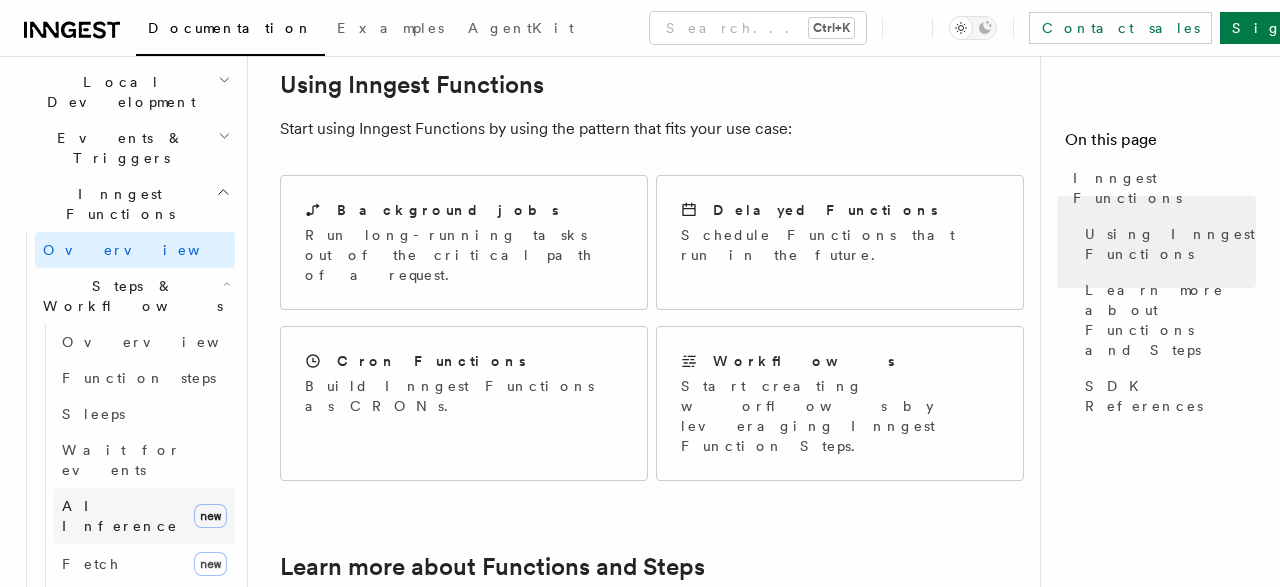 click on "AI Inference new" at bounding box center (144, 516) 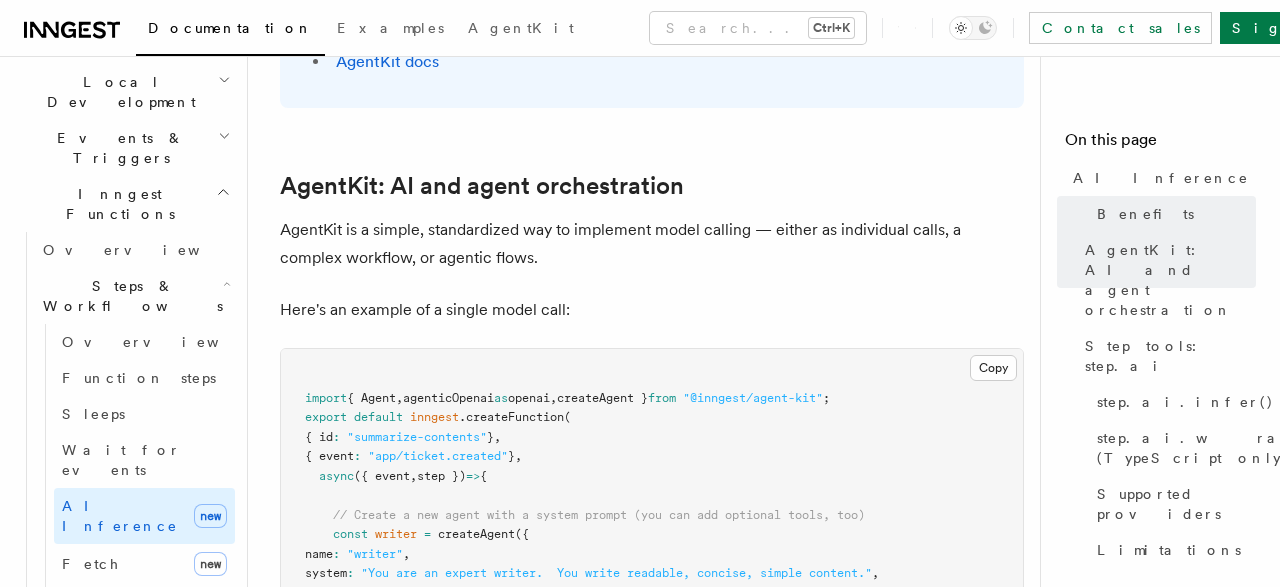 scroll, scrollTop: 1560, scrollLeft: 0, axis: vertical 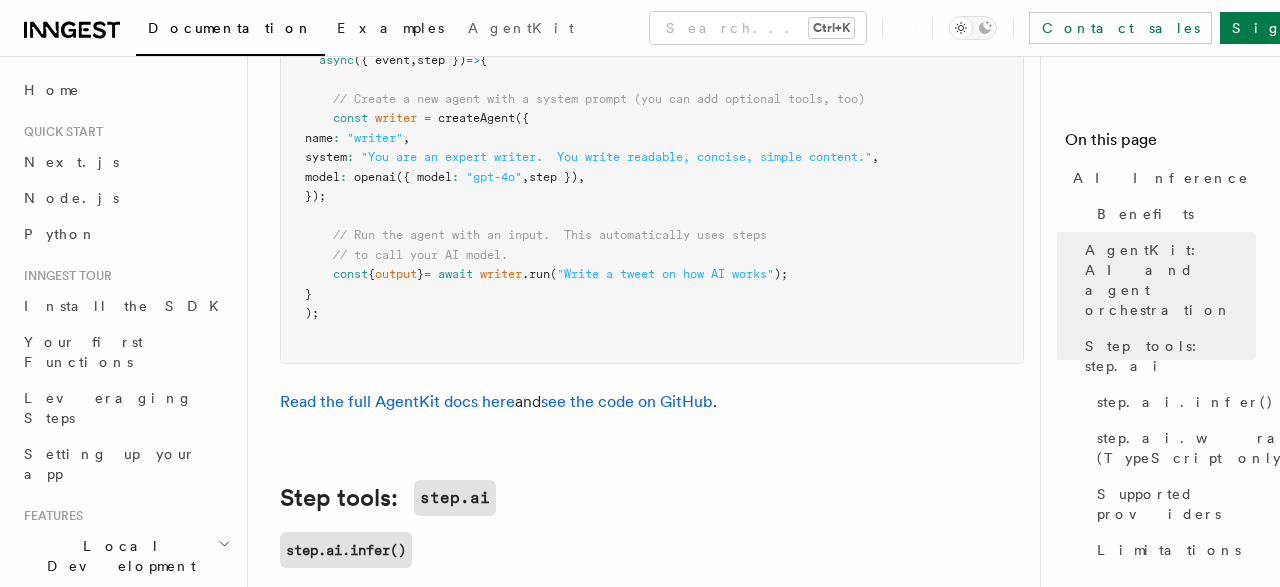 click on "Examples" at bounding box center [390, 30] 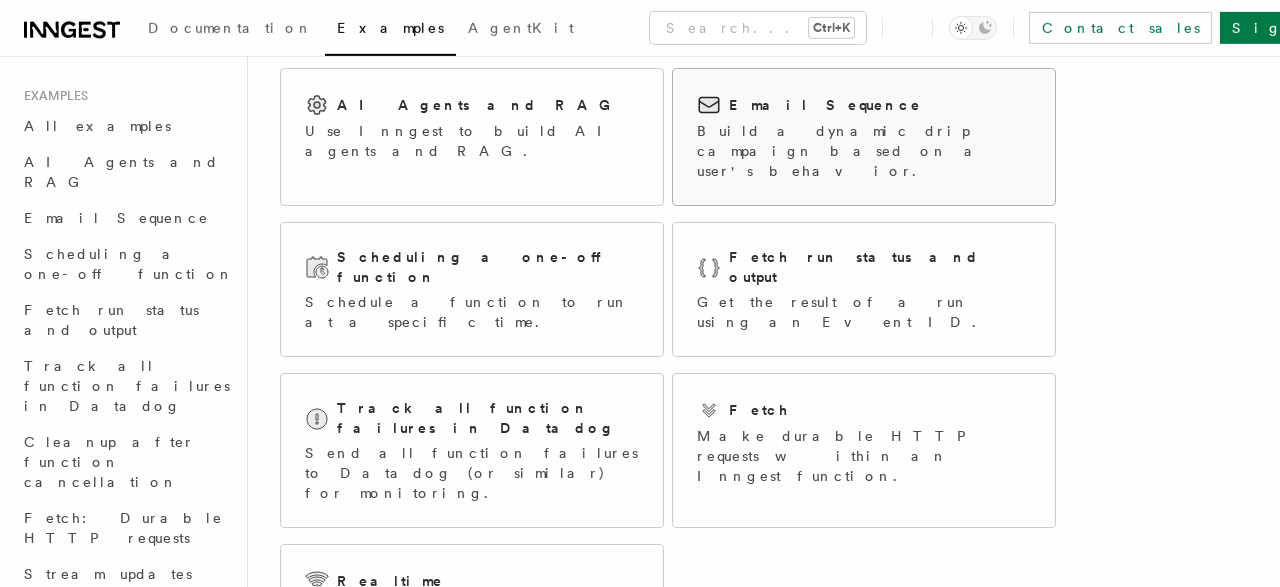 scroll, scrollTop: 208, scrollLeft: 0, axis: vertical 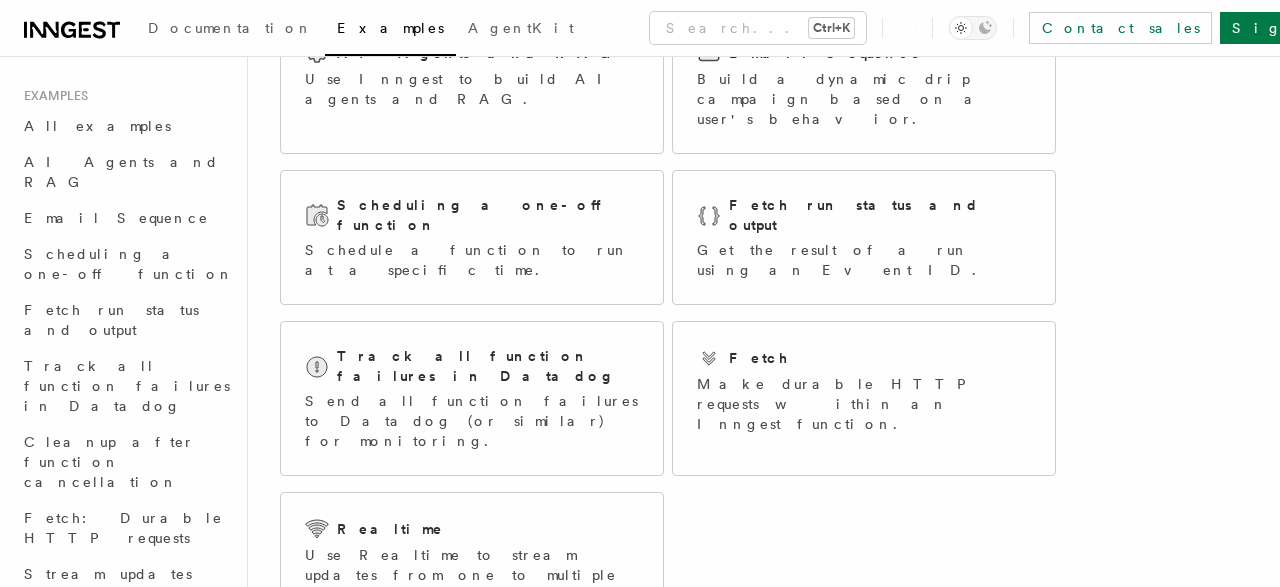 click on "AI Agents and RAG Use Inngest to build AI agents and RAG. Email Sequence Build a dynamic drip campaign based on a user's behavior. Scheduling a one-off function Schedule a function to run at a specific time. Fetch run status and output Get the result of a run using an Event ID. Track all function failures in Datadog Send all function failures to Datadog (or similar) for monitoring. Fetch Make durable HTTP requests within an Inngest function. Realtime Use Realtime to stream updates from one to multiple Inngest functions or to implement a Human in the Loop mechanism." at bounding box center (668, 343) 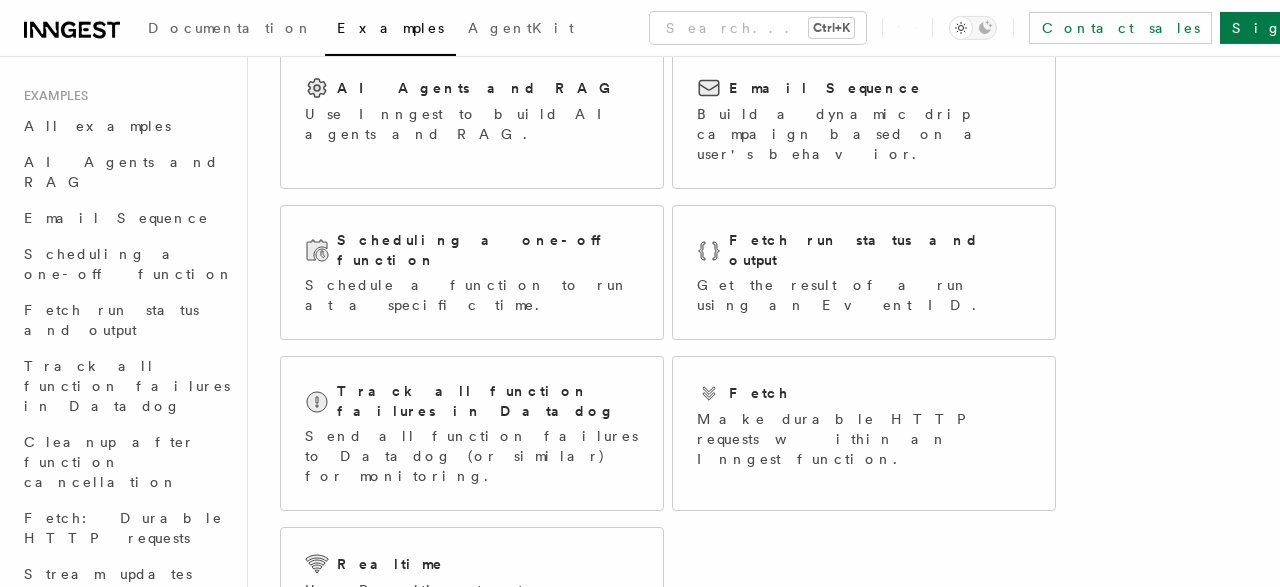 scroll, scrollTop: 104, scrollLeft: 0, axis: vertical 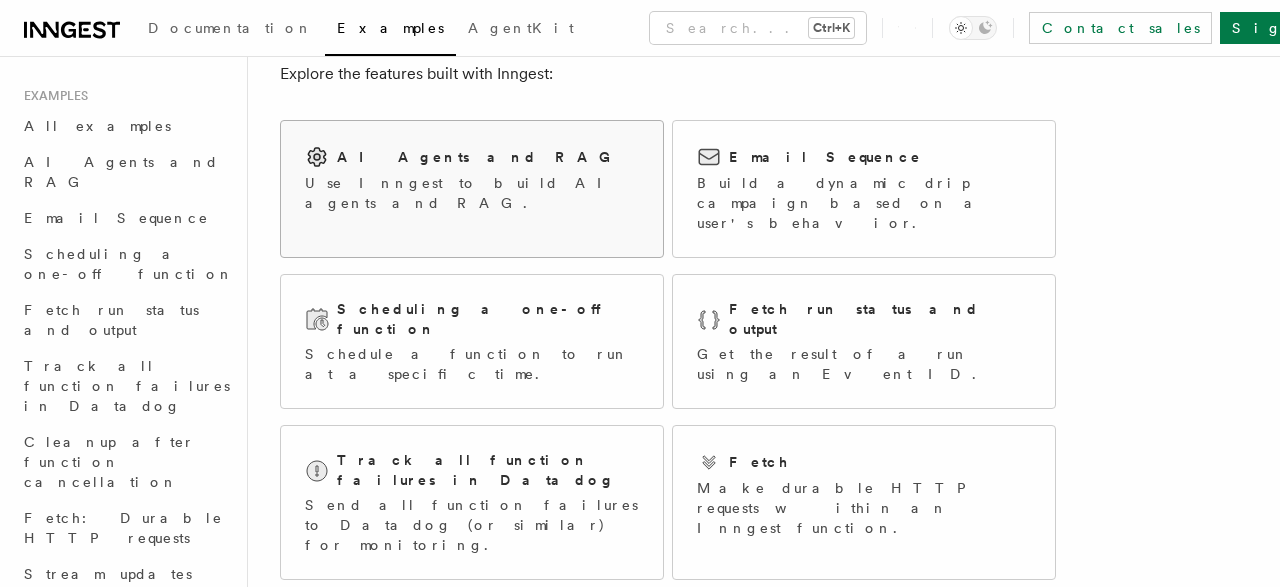click on "AI Agents and RAG Use Inngest to build AI agents and RAG." at bounding box center (472, 179) 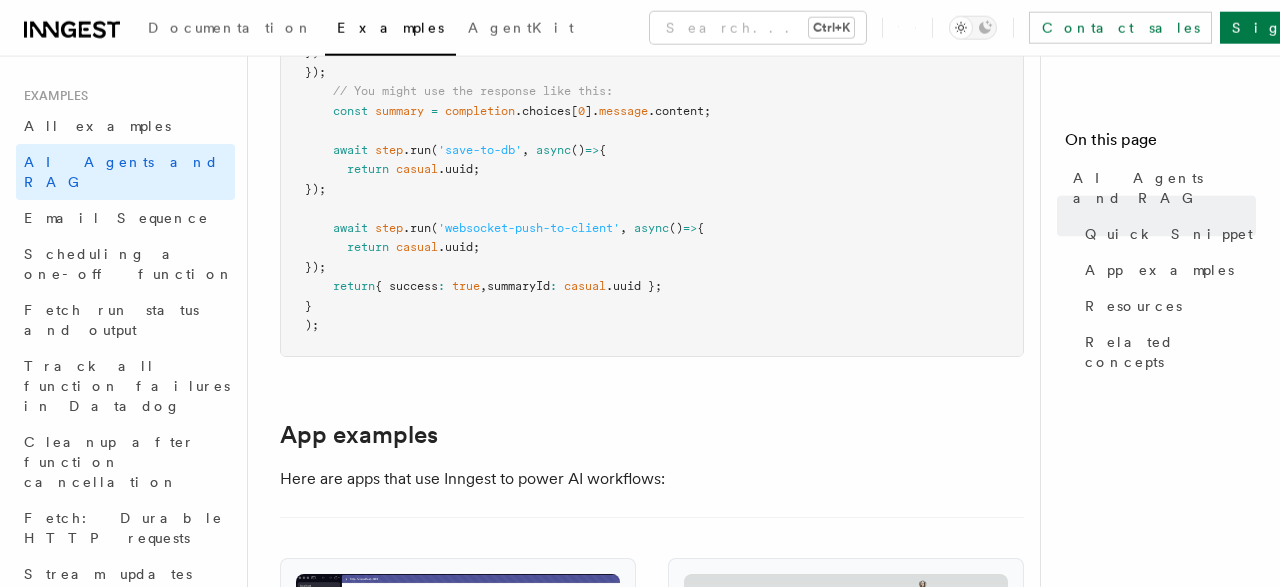 scroll, scrollTop: 1768, scrollLeft: 0, axis: vertical 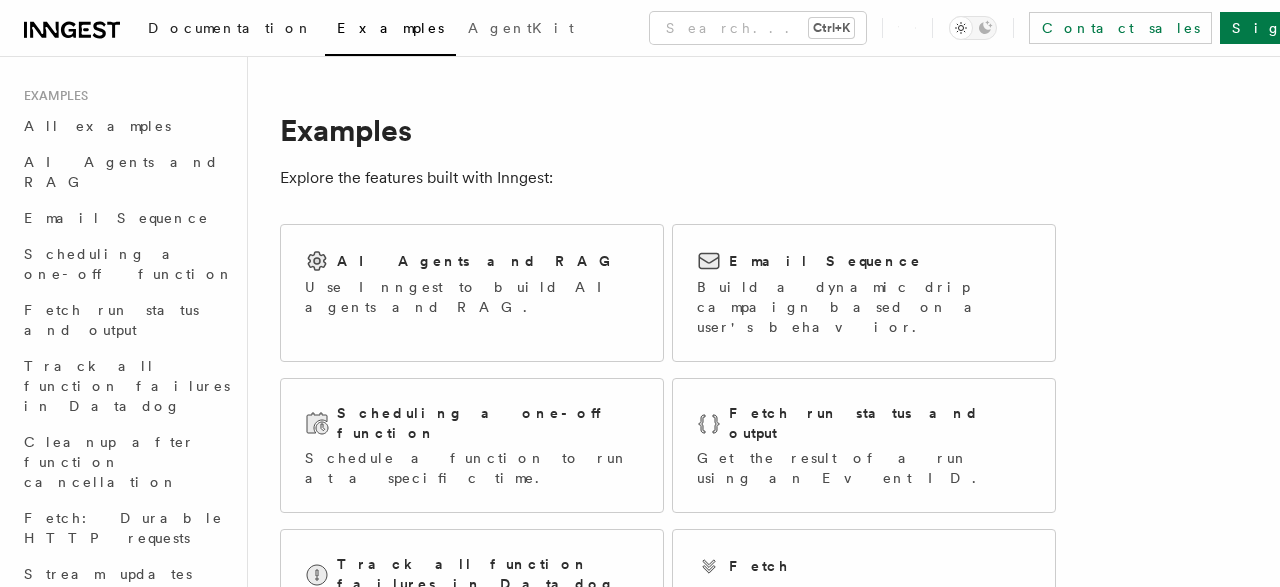 click on "Documentation" at bounding box center (230, 28) 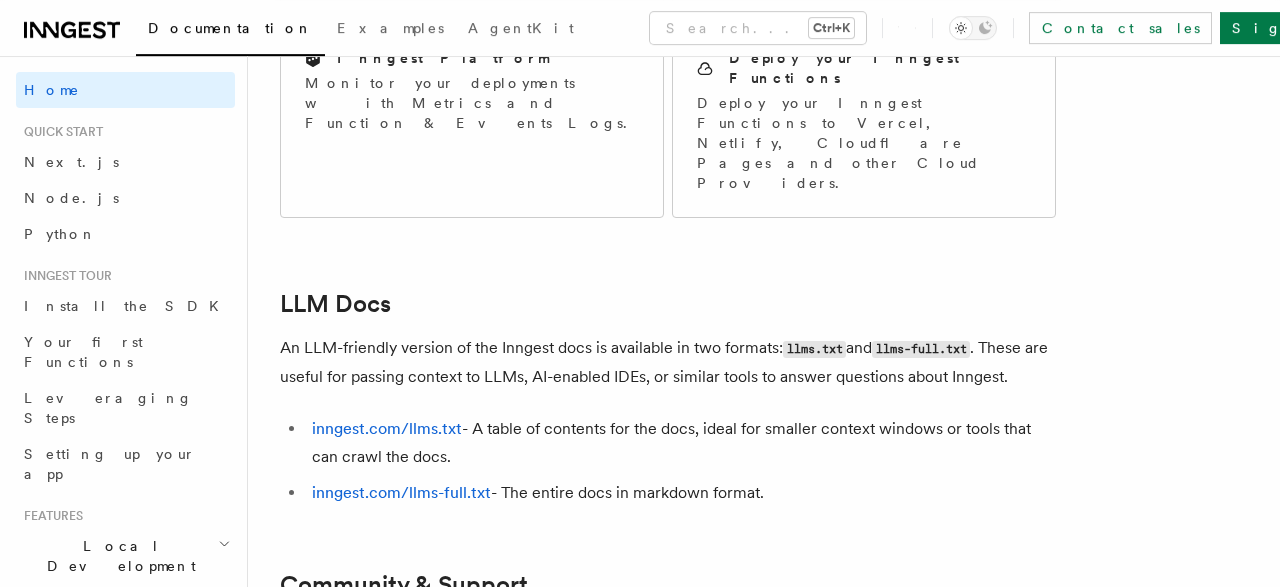 scroll, scrollTop: 1982, scrollLeft: 0, axis: vertical 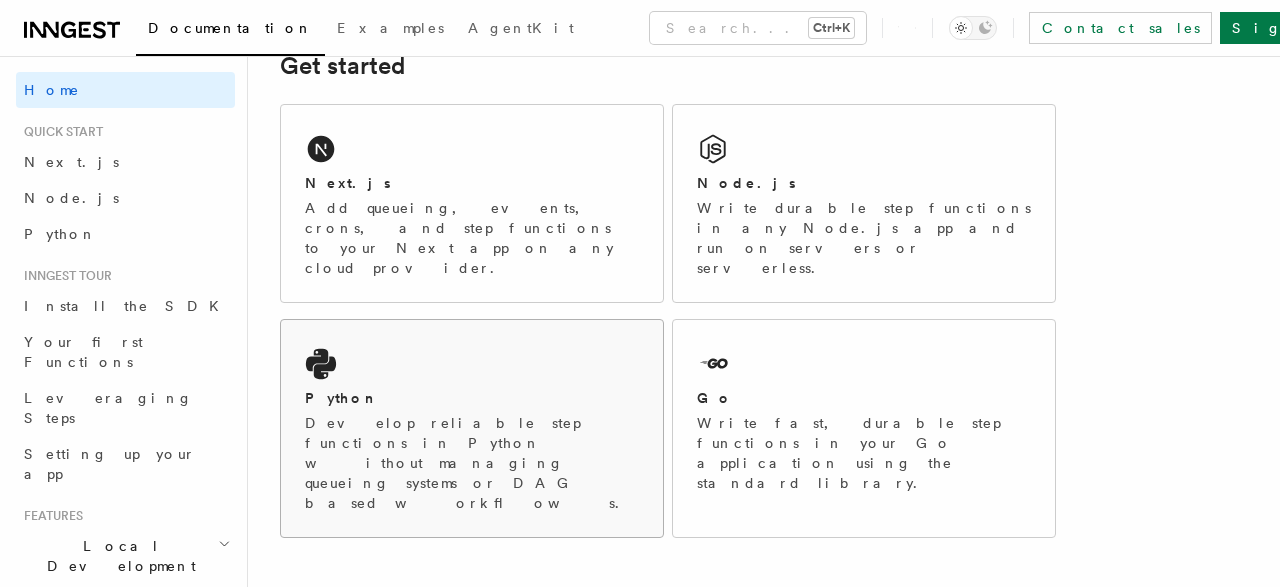 click on "Python Develop reliable step functions in Python without managing queueing systems or DAG based workflows." at bounding box center [472, 428] 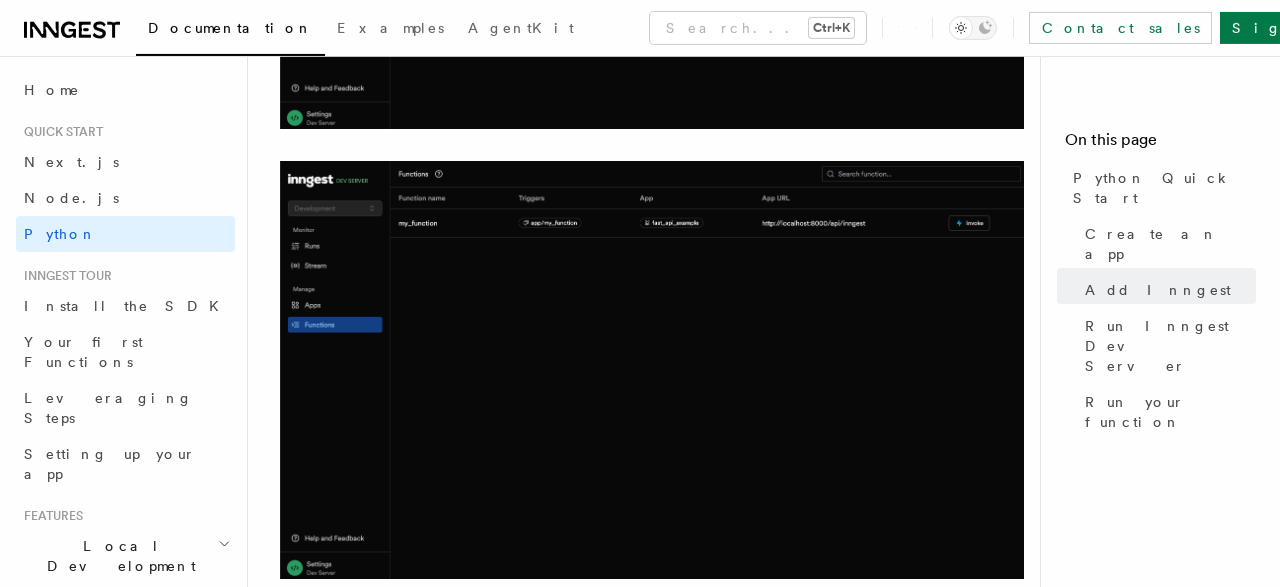 scroll, scrollTop: 3120, scrollLeft: 0, axis: vertical 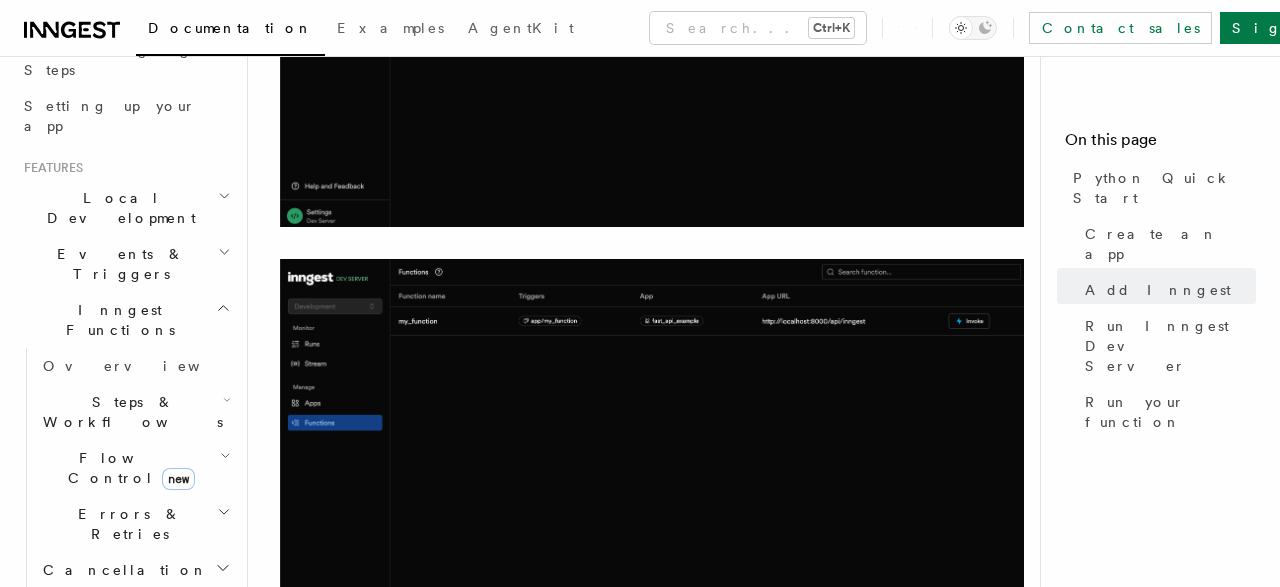 click 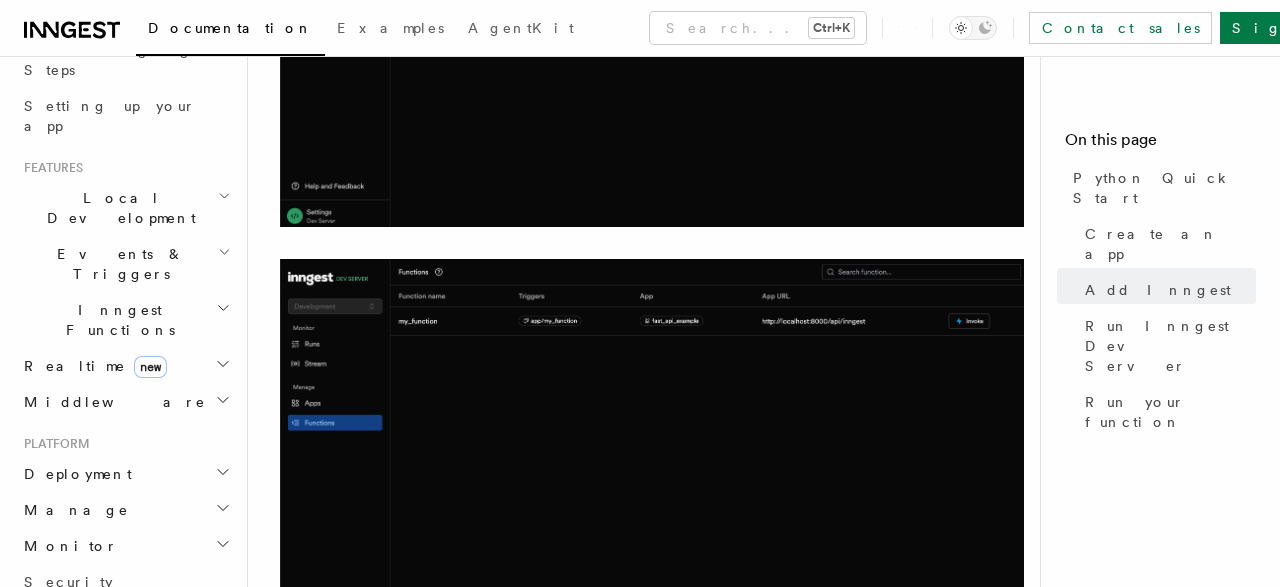 click 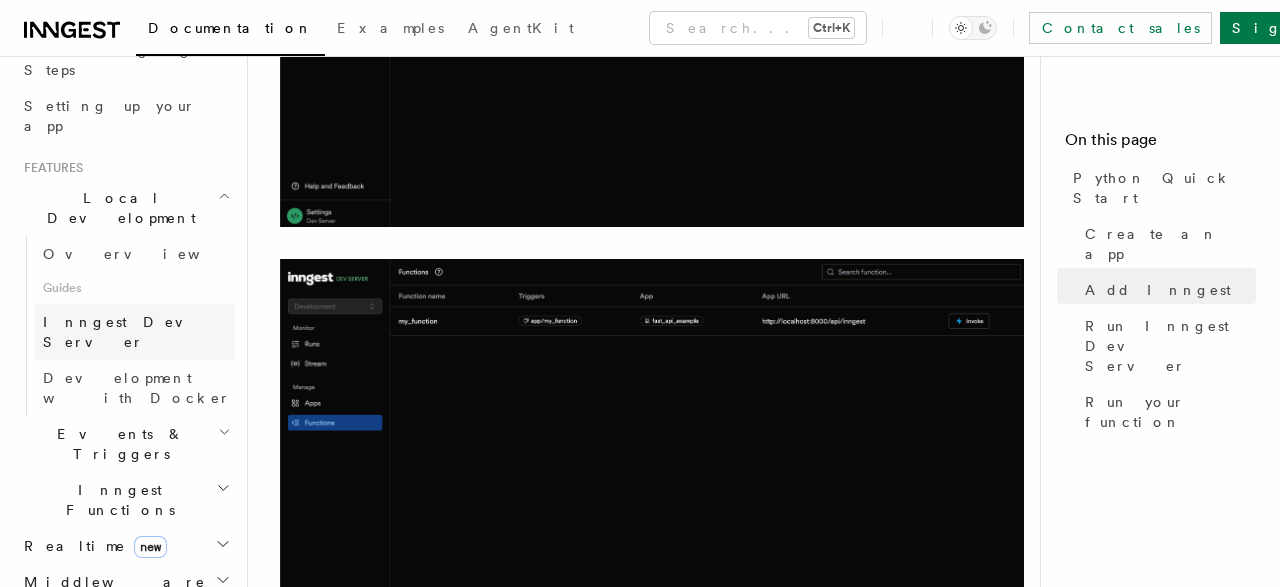 click on "Inngest Dev Server" at bounding box center (128, 332) 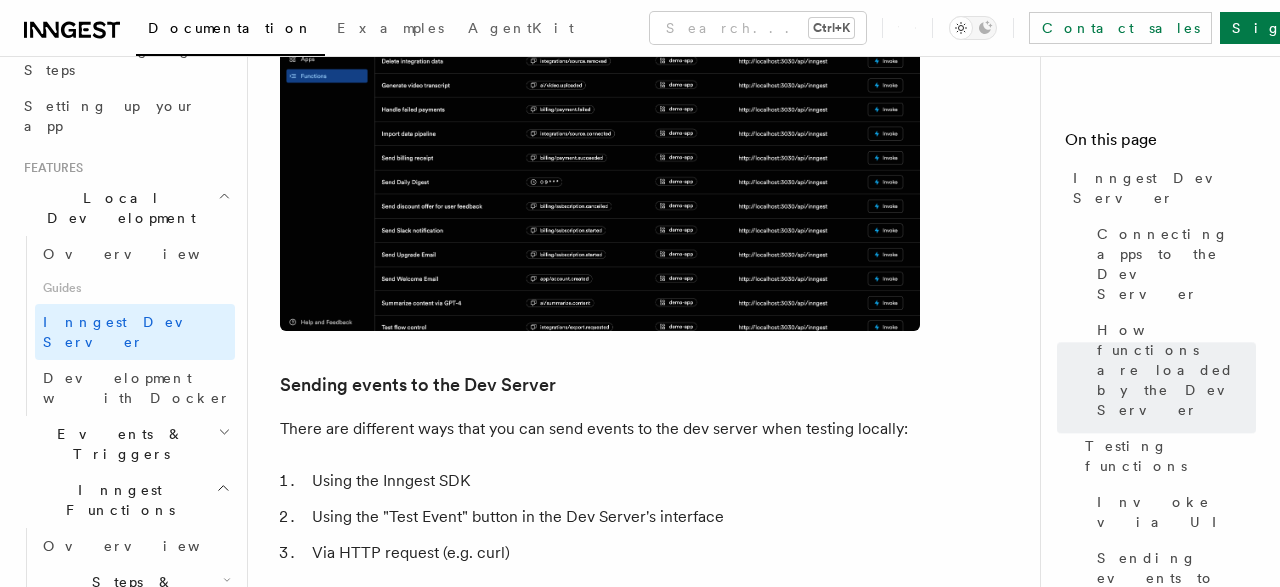scroll, scrollTop: 3536, scrollLeft: 0, axis: vertical 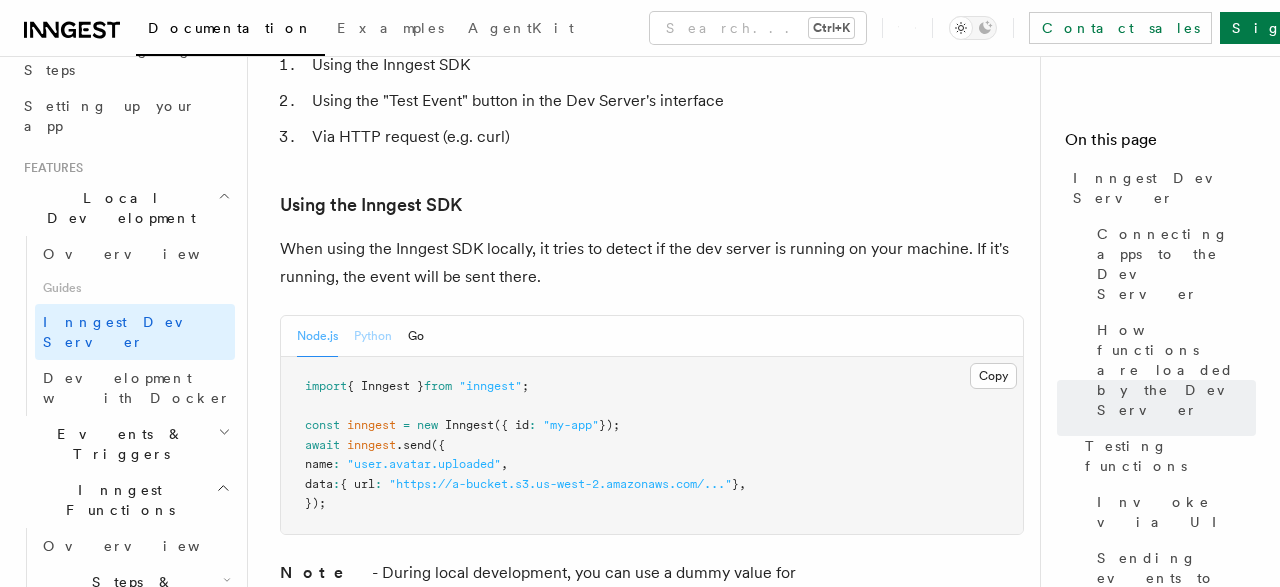 click on "Python" at bounding box center [373, 336] 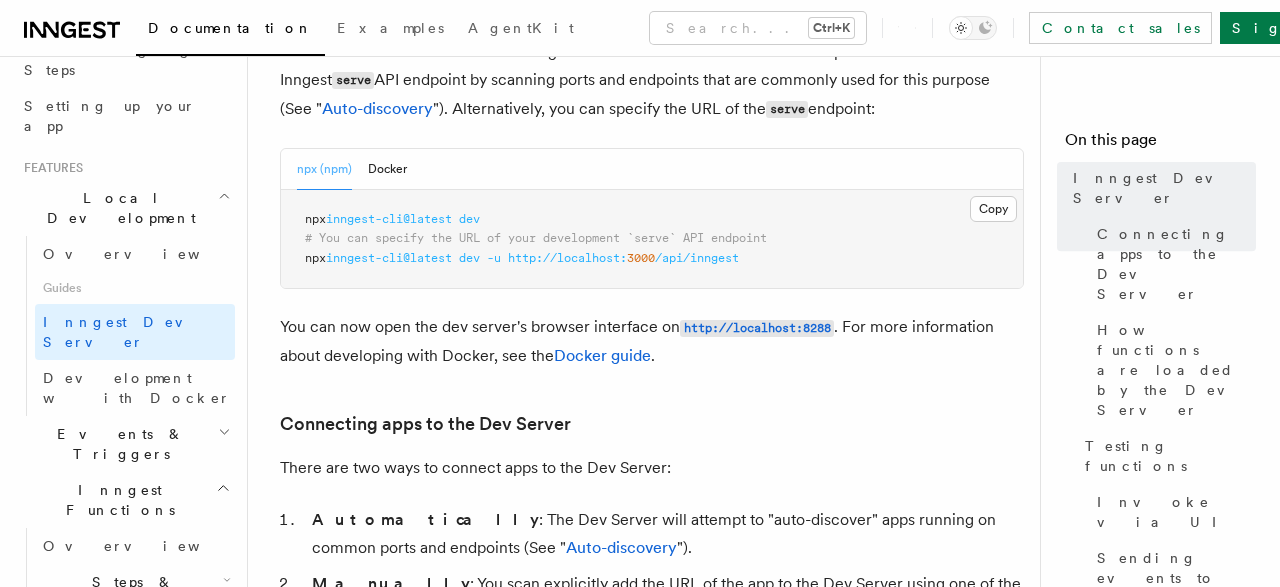 scroll, scrollTop: 312, scrollLeft: 0, axis: vertical 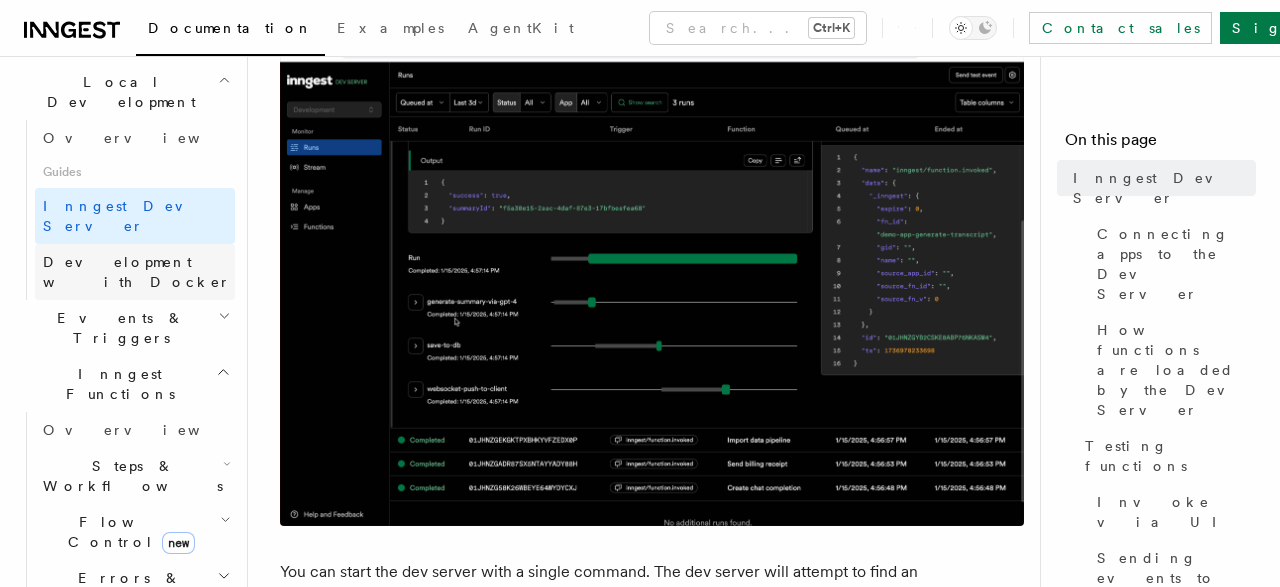 click on "Development with Docker" at bounding box center [137, 272] 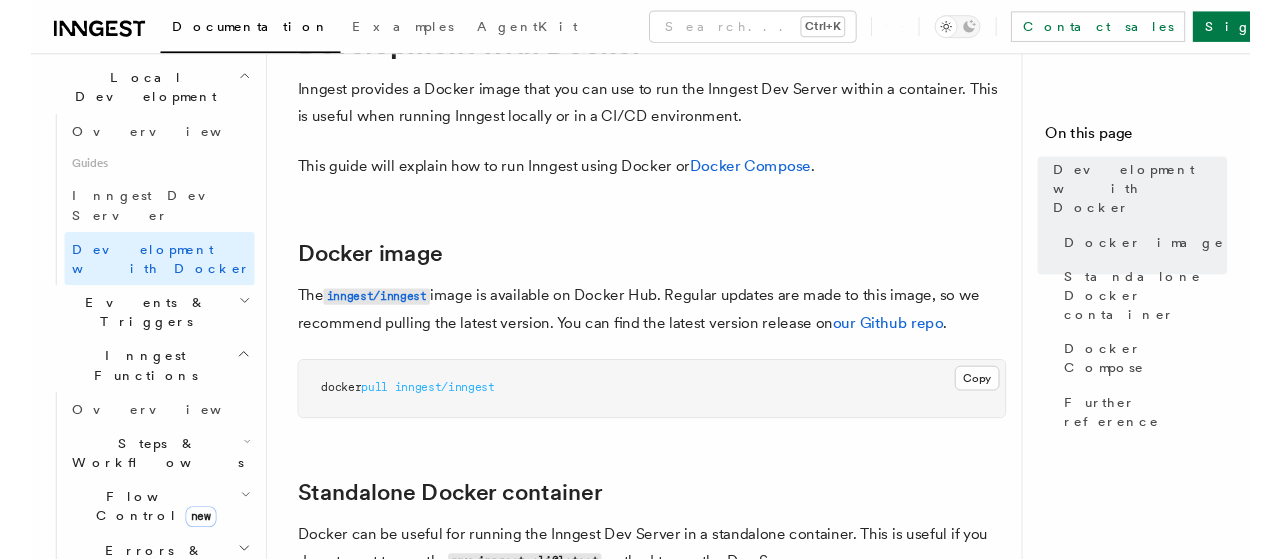 scroll, scrollTop: 0, scrollLeft: 0, axis: both 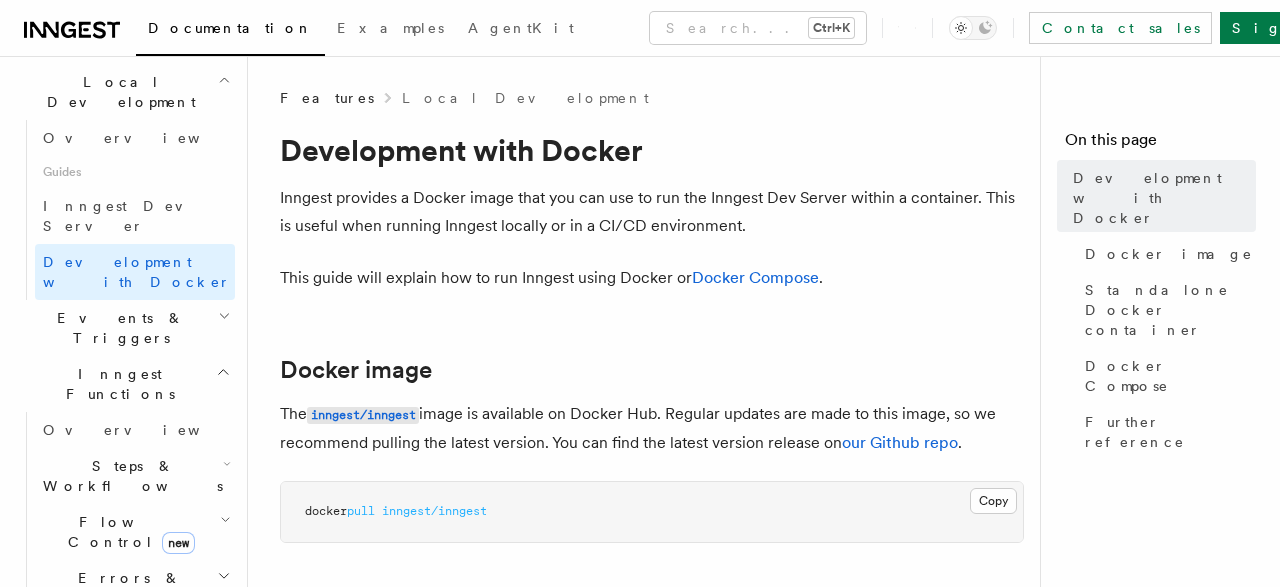 click on "This guide will explain how to run Inngest using Docker or  Docker Compose ." at bounding box center [652, 278] 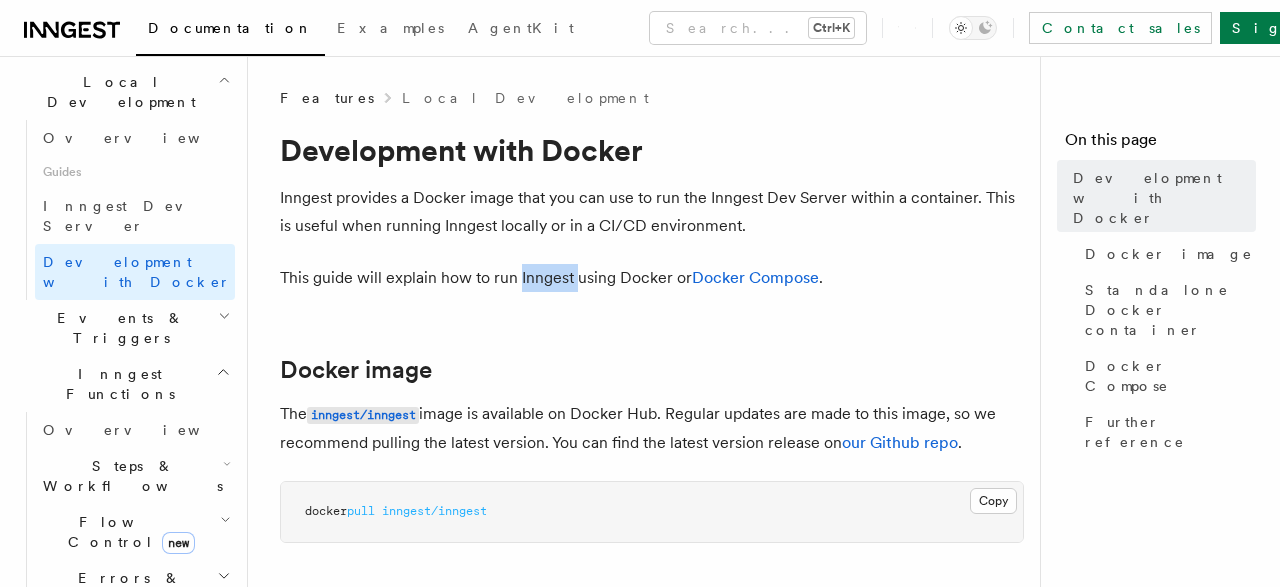 click on "This guide will explain how to run Inngest using Docker or  Docker Compose ." at bounding box center (652, 278) 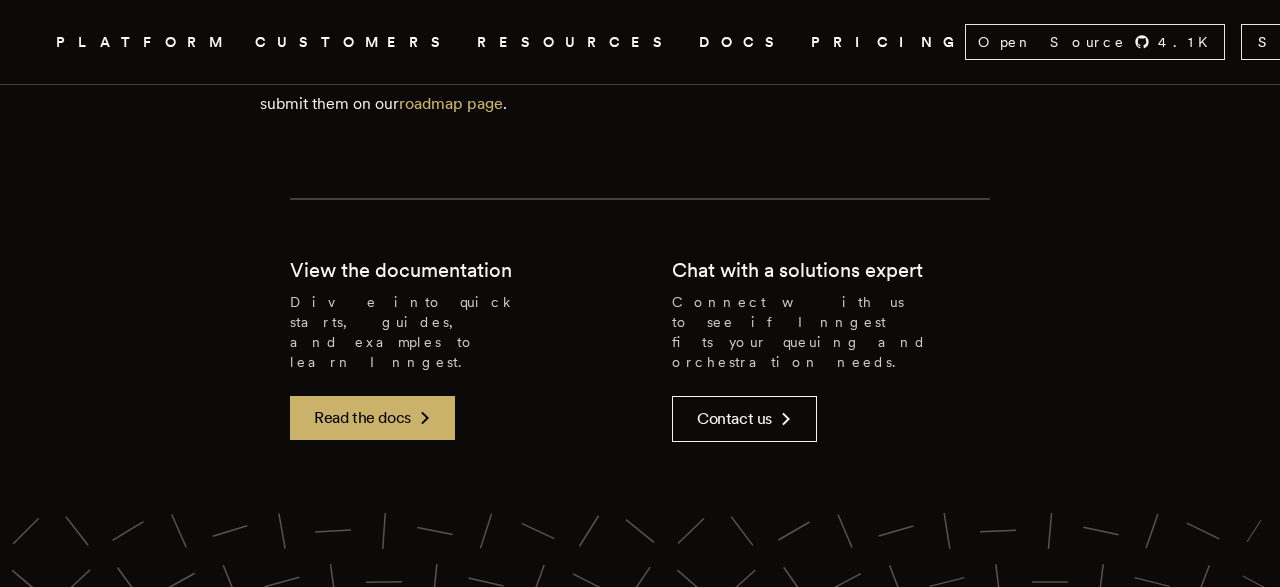 scroll, scrollTop: 2600, scrollLeft: 0, axis: vertical 